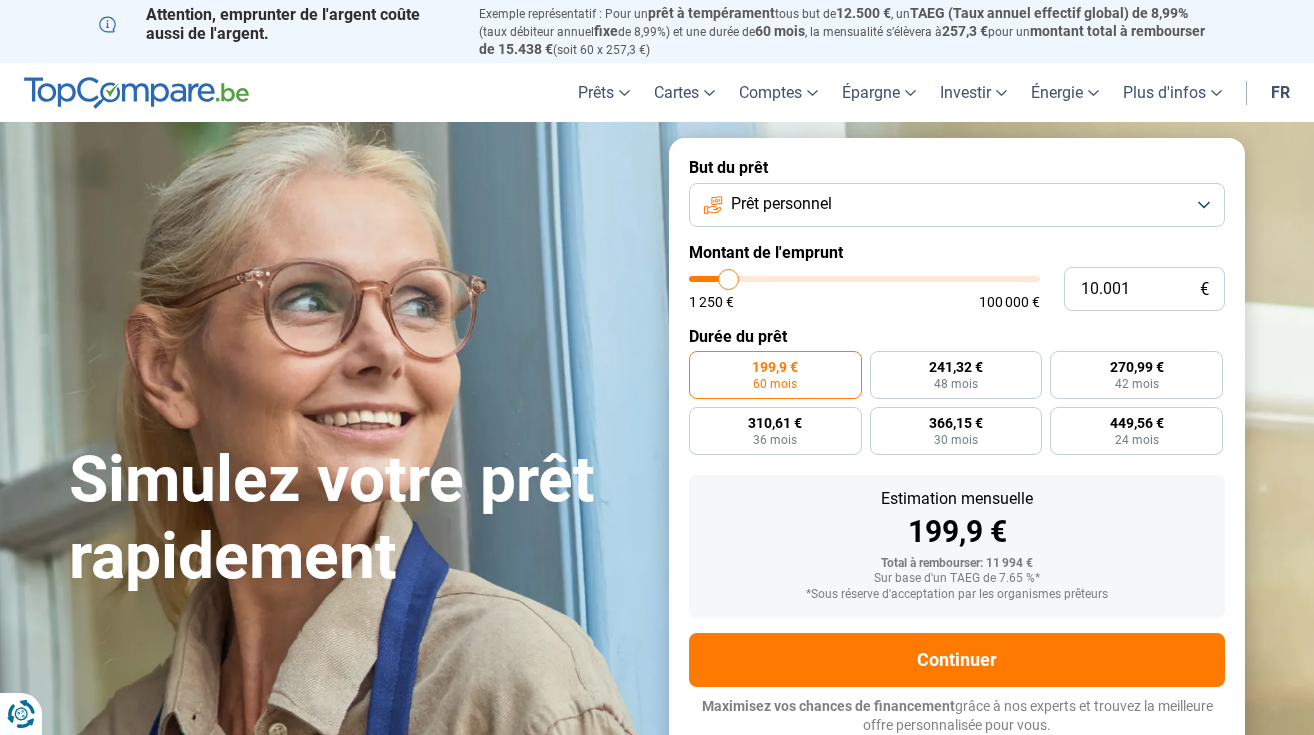 scroll, scrollTop: 0, scrollLeft: 0, axis: both 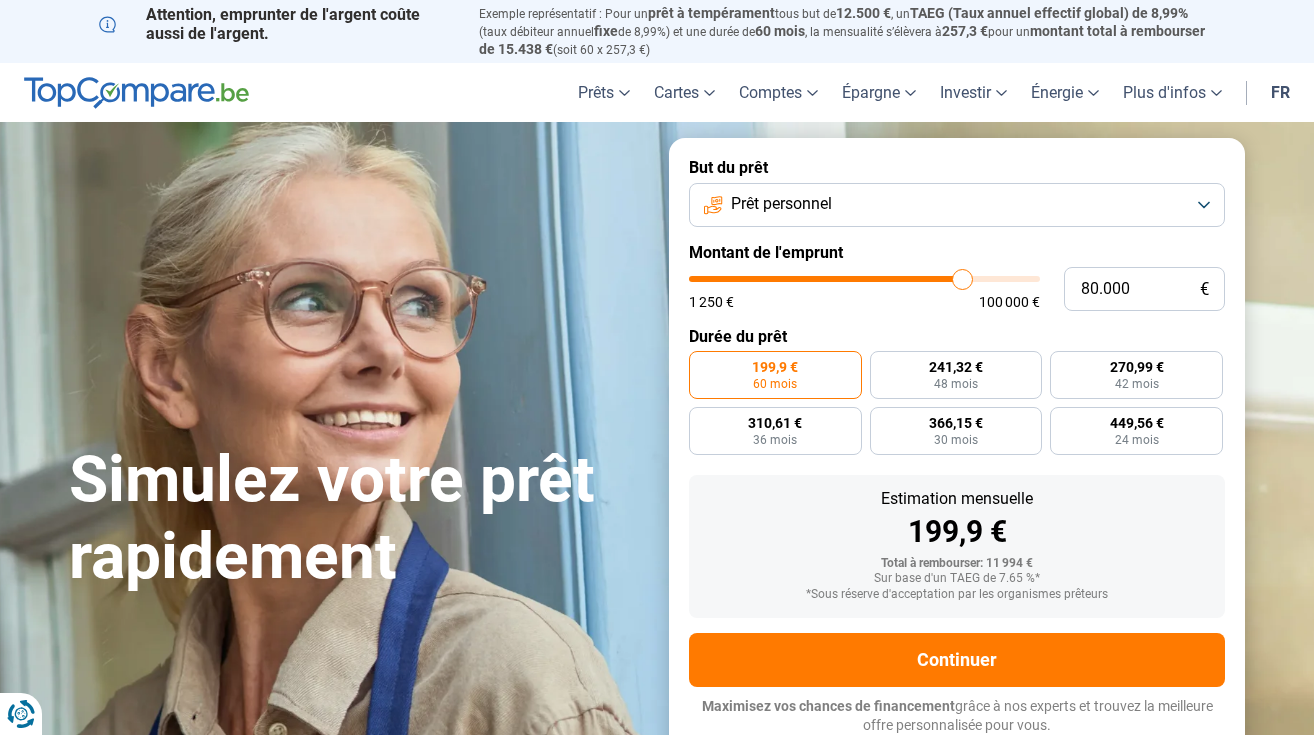 drag, startPoint x: 728, startPoint y: 273, endPoint x: 962, endPoint y: 278, distance: 234.0534 